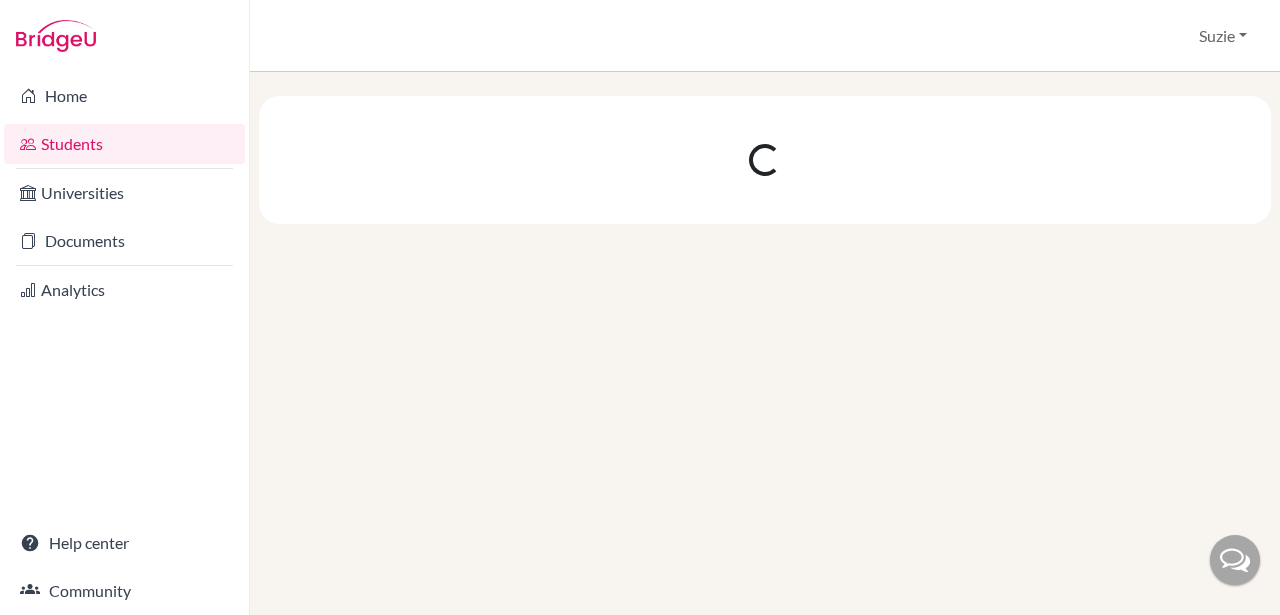 scroll, scrollTop: 0, scrollLeft: 0, axis: both 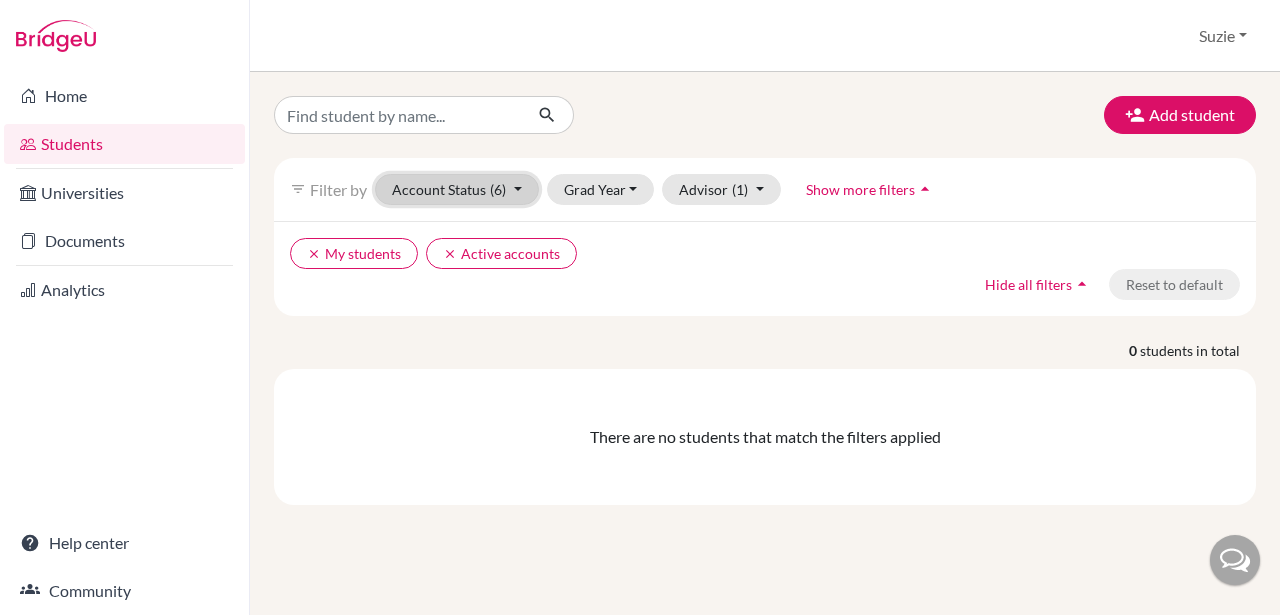 click on "Account Status (6)" at bounding box center [457, 189] 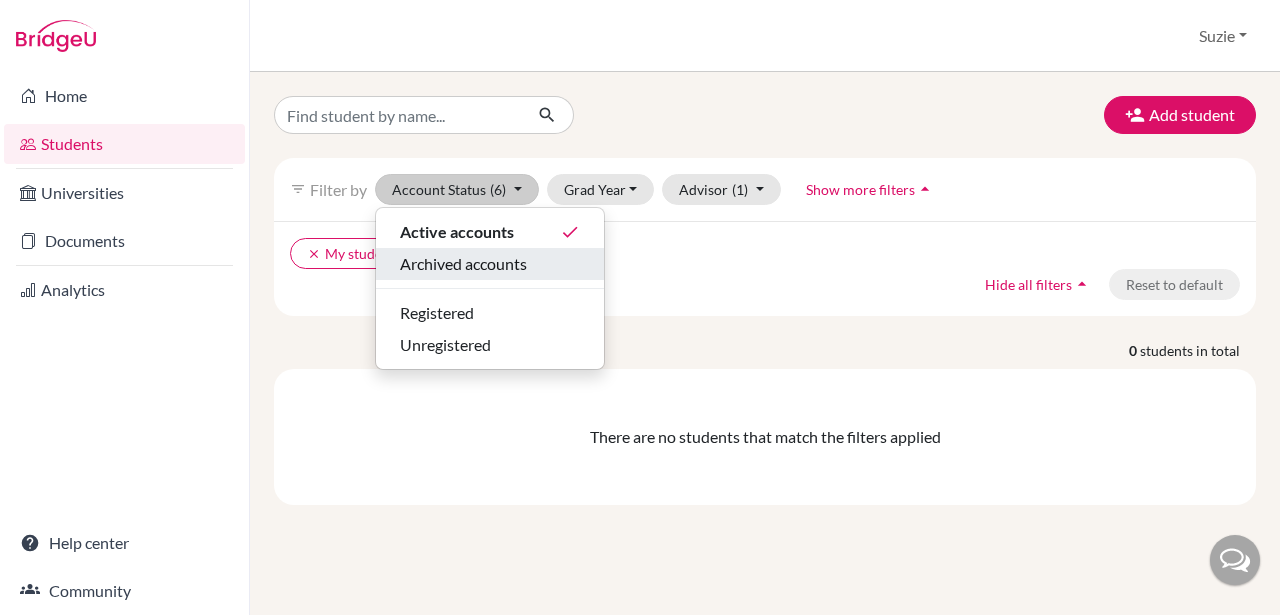 click on "Archived accounts" at bounding box center [463, 264] 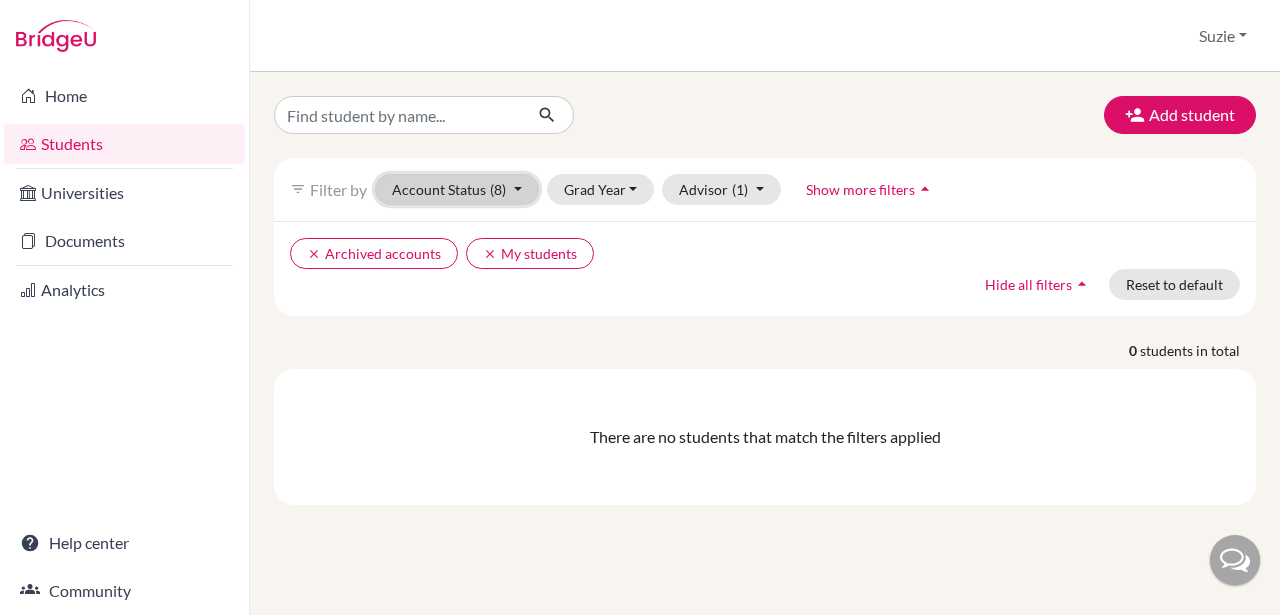 click on "(8)" at bounding box center [498, 189] 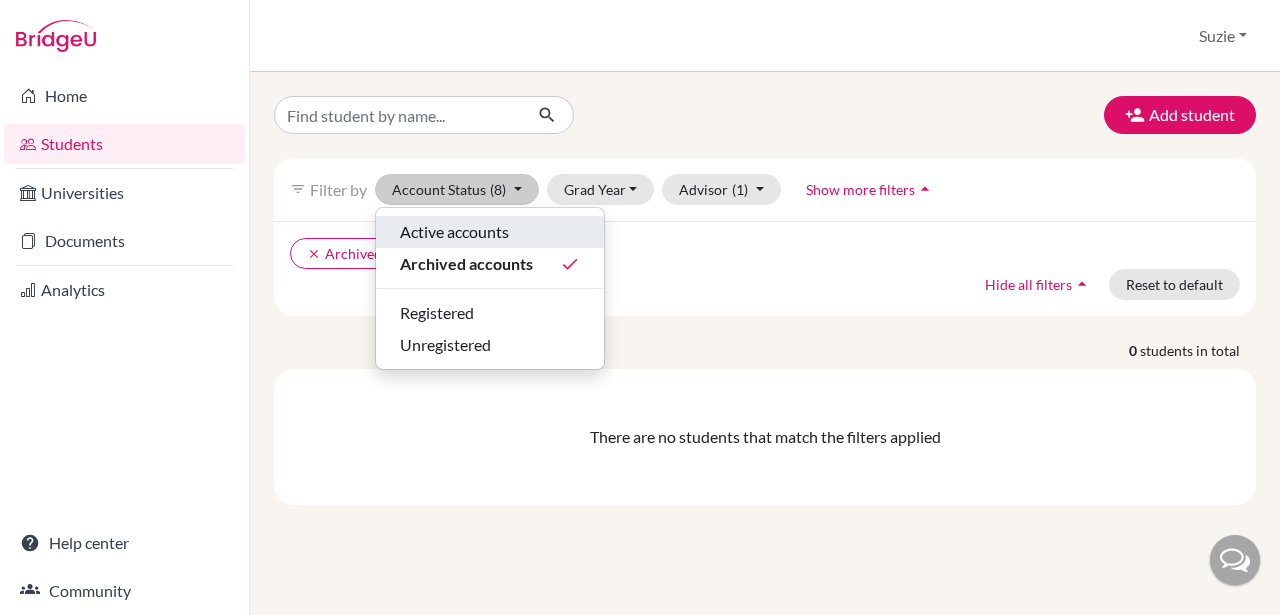 click on "Active accounts" at bounding box center (454, 232) 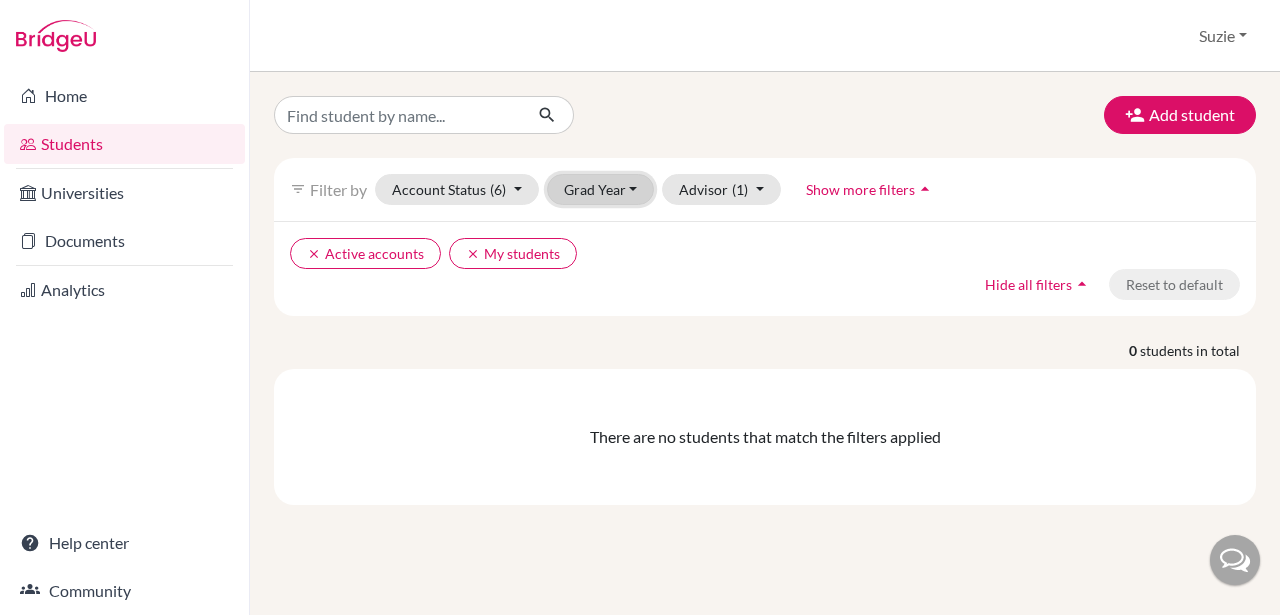click on "Grad Year" at bounding box center [601, 189] 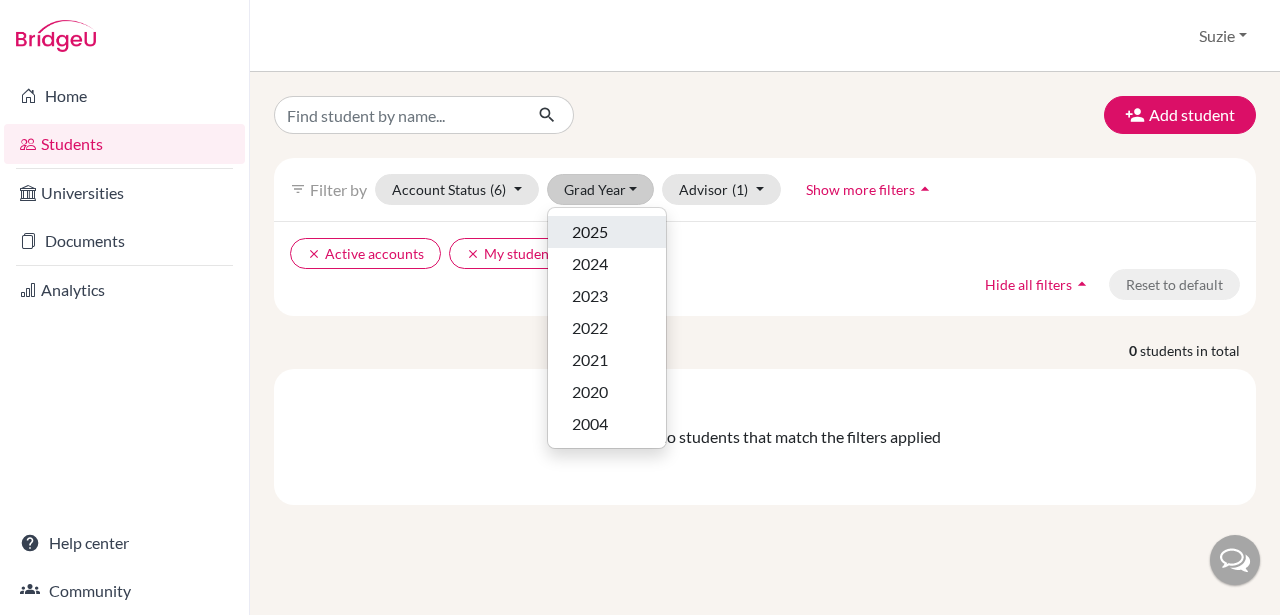 click on "2025" at bounding box center [590, 232] 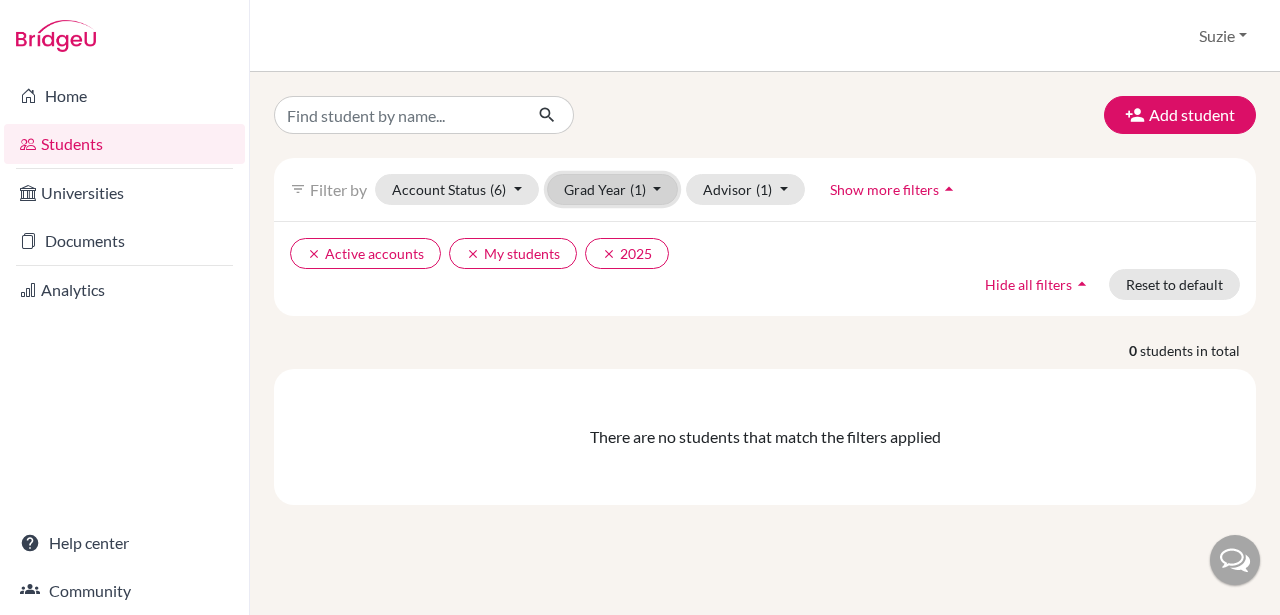 click on "Grad Year (1)" at bounding box center (613, 189) 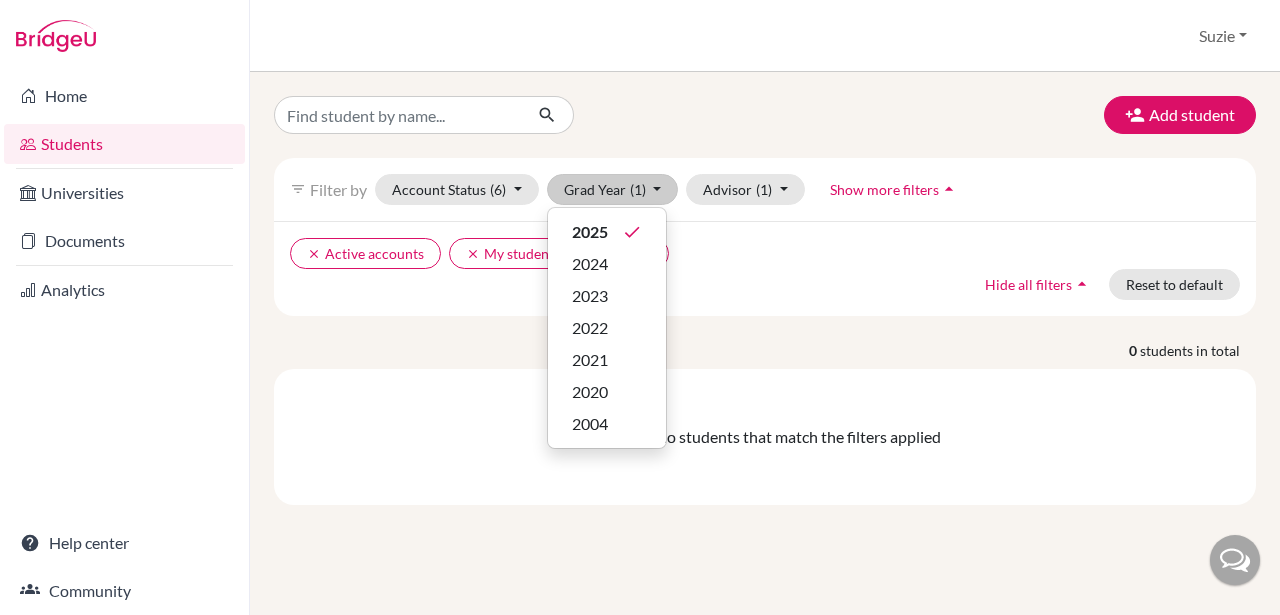 click on "clear Active accounts clear My students clear 2025" at bounding box center (646, 253) 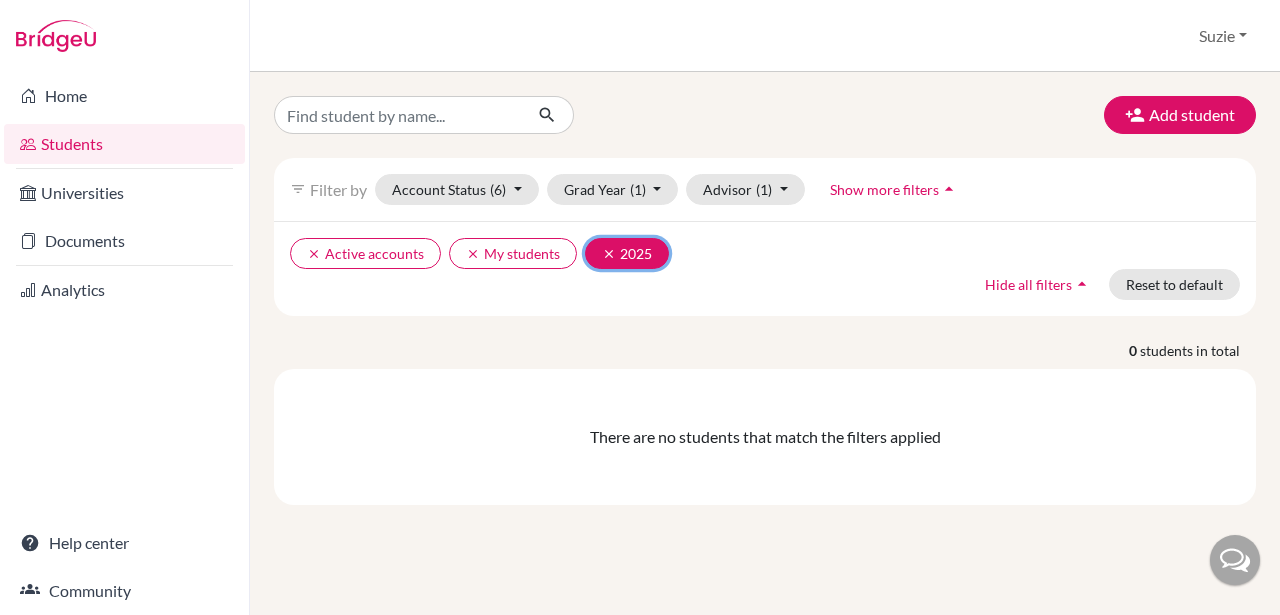 click on "clear 2025" at bounding box center (627, 253) 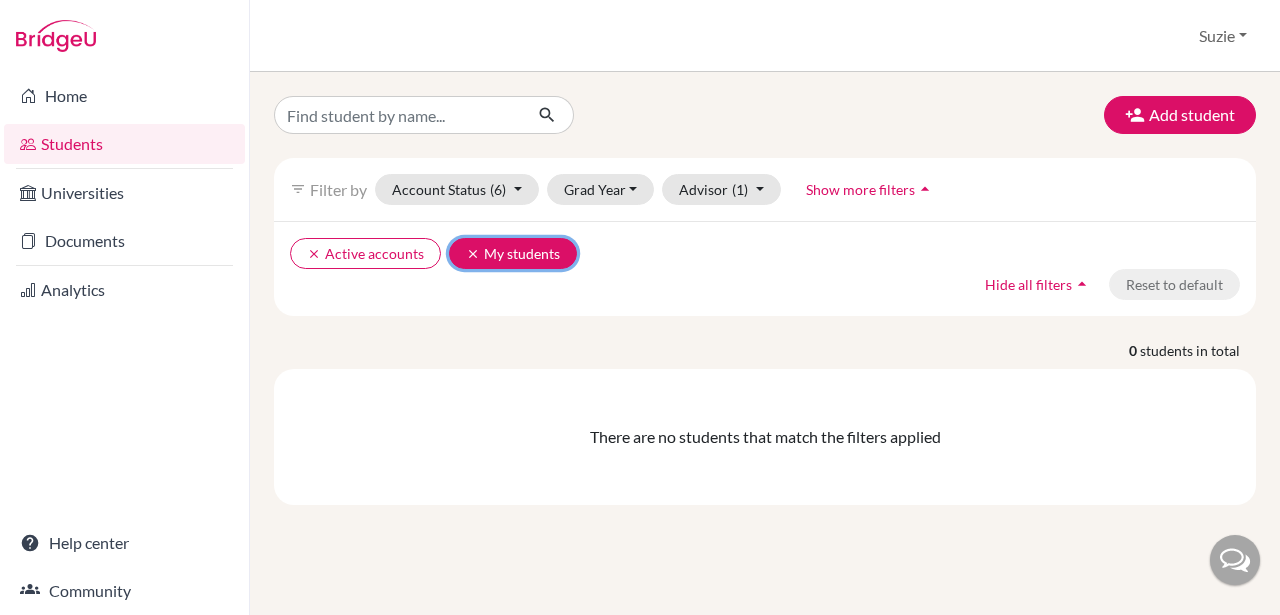 click on "clear" at bounding box center [473, 254] 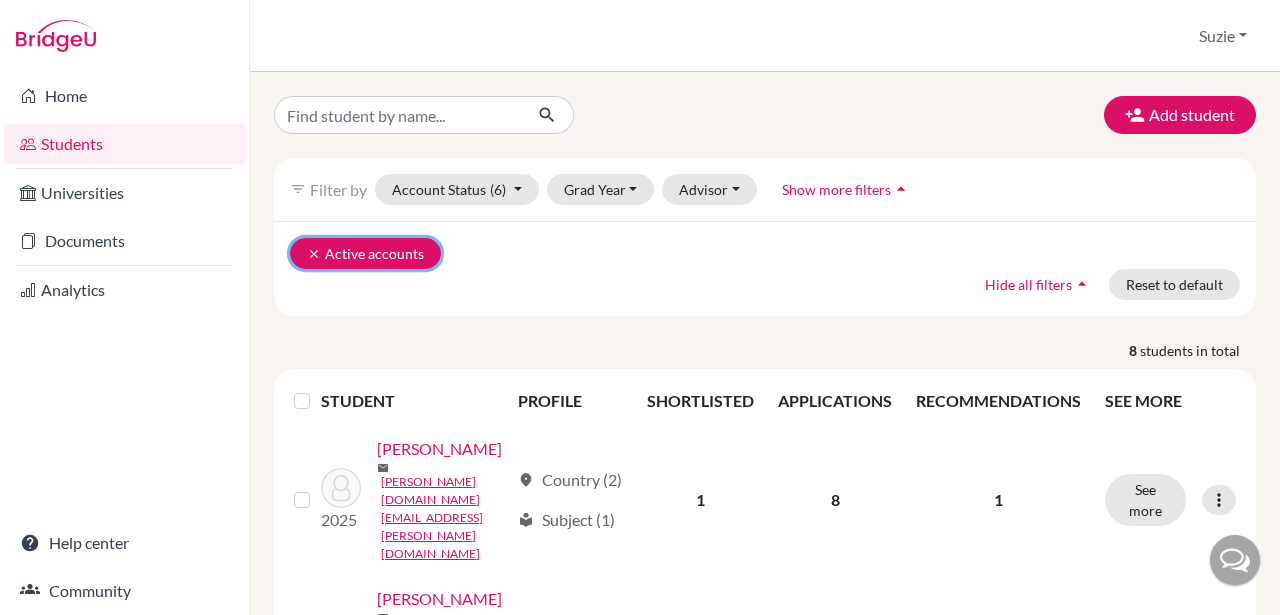 click on "clear" at bounding box center [314, 254] 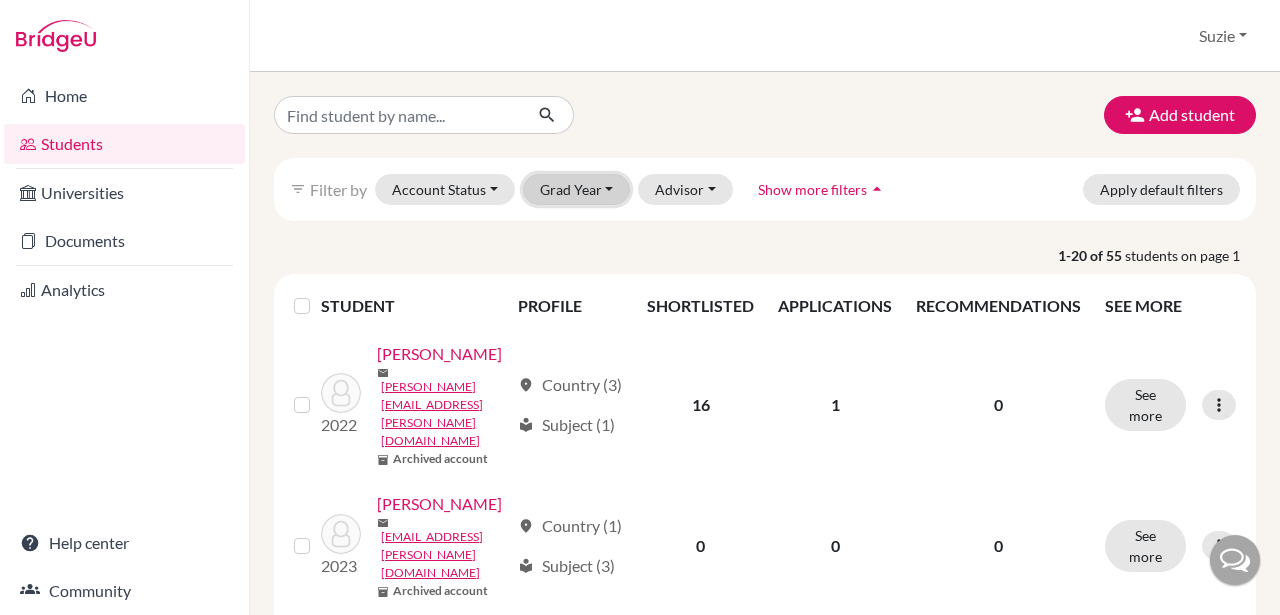 click on "Grad Year" at bounding box center [577, 189] 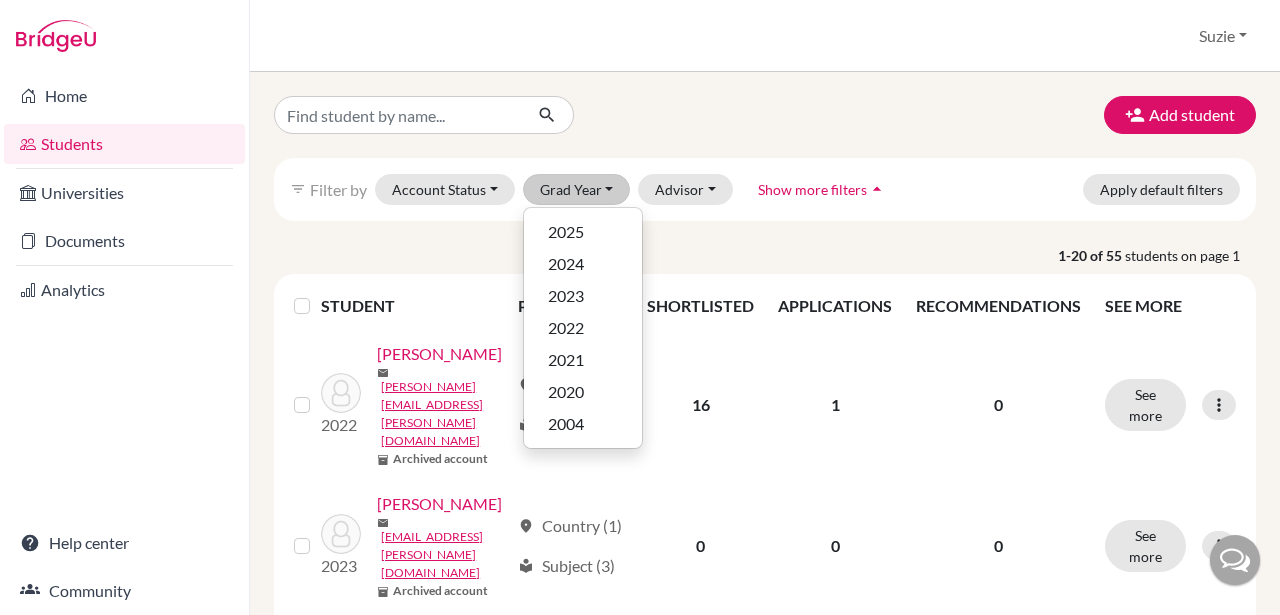 click on "1-20 of 55  students on page 1" at bounding box center (765, 255) 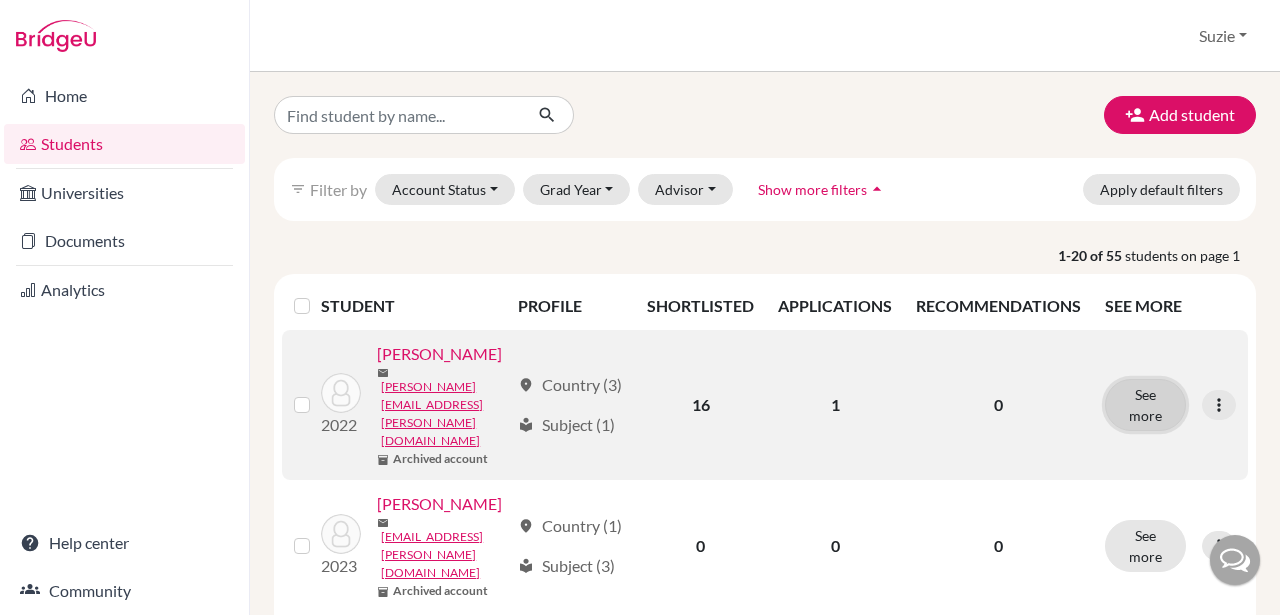 click on "See more" at bounding box center (1145, 405) 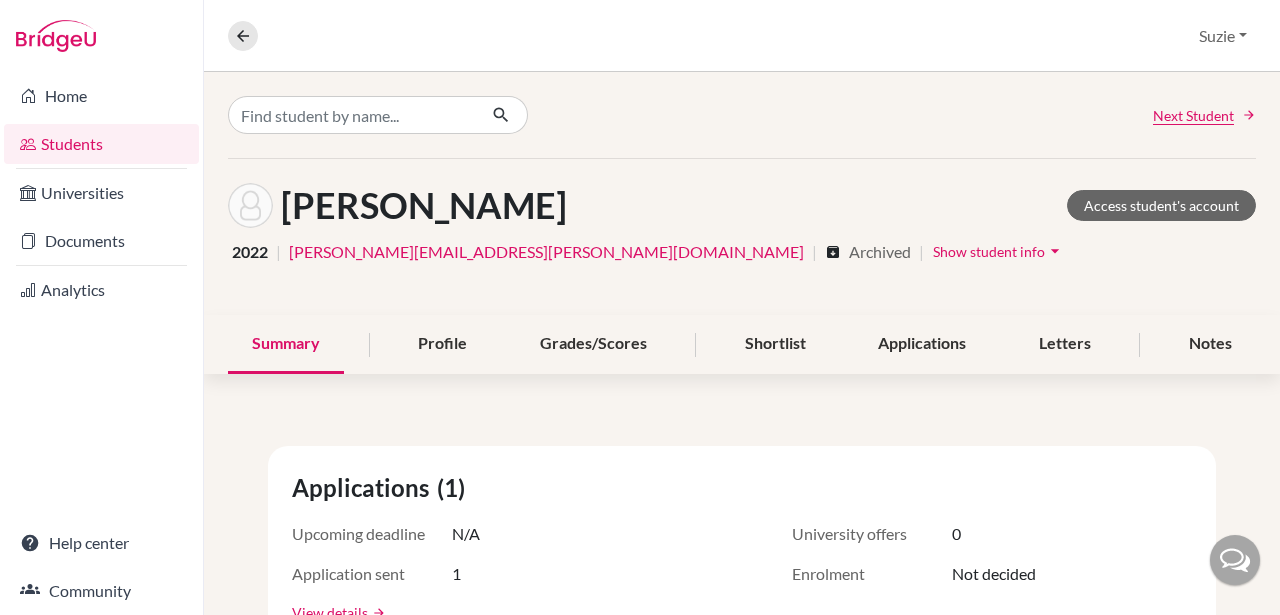 click on "Ahn, Jennie Access student's account 2022 | jennie.ahn@icsptk.org | archive Archived | Show student info arrow_drop_down" 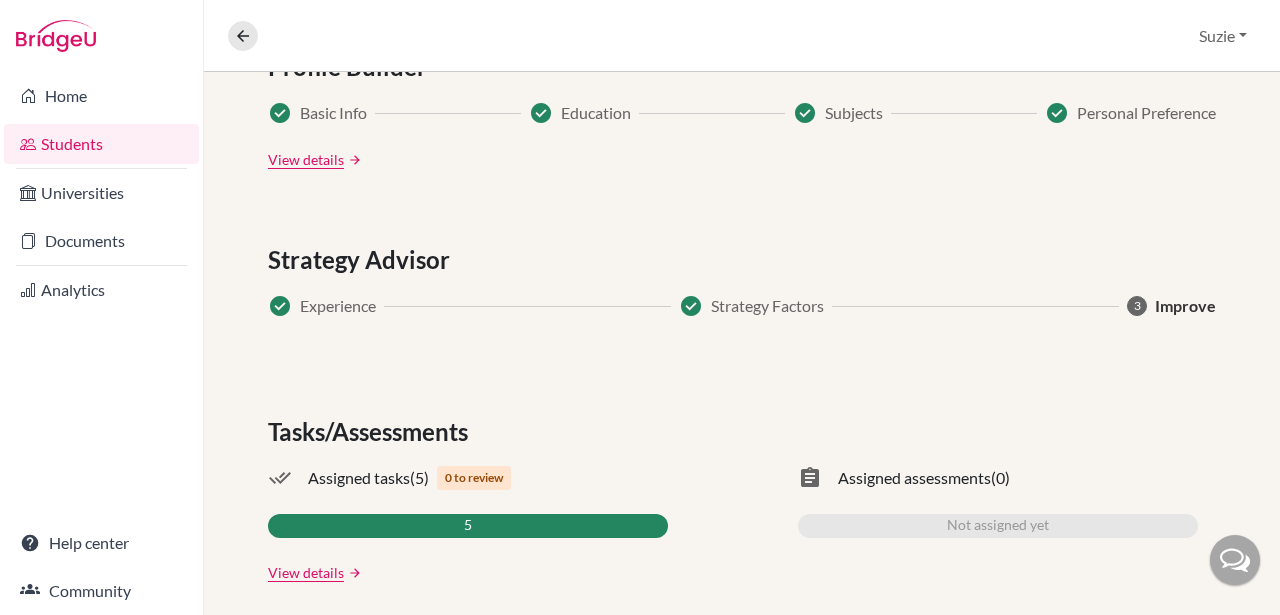 scroll, scrollTop: 1216, scrollLeft: 0, axis: vertical 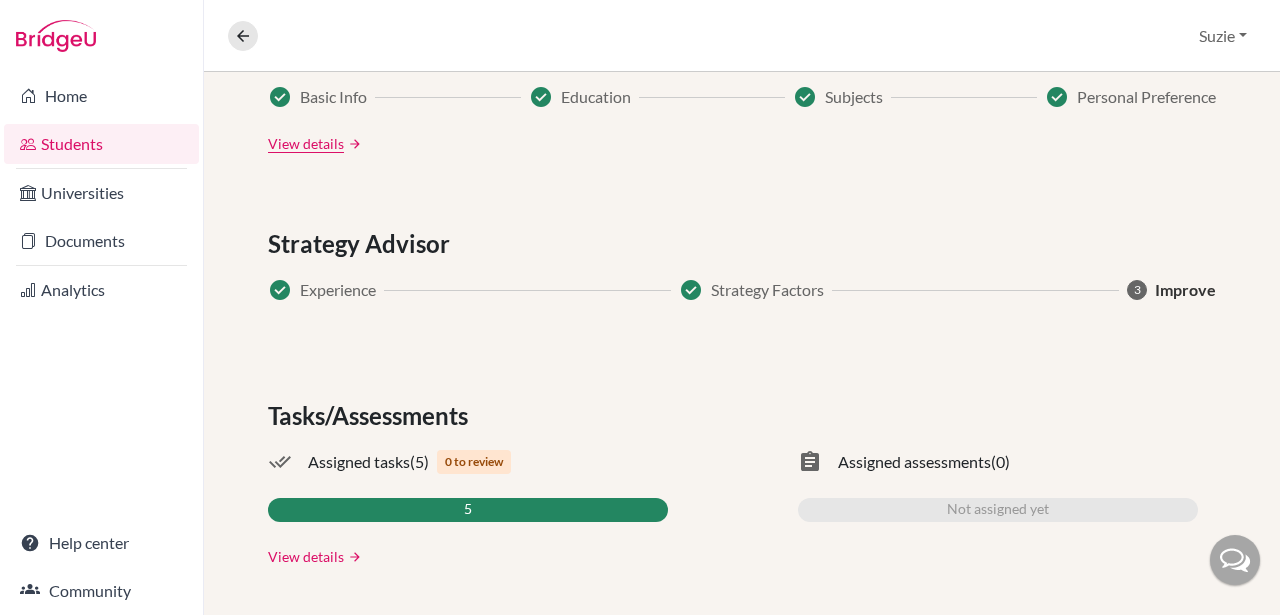 click on "View details" at bounding box center [306, 556] 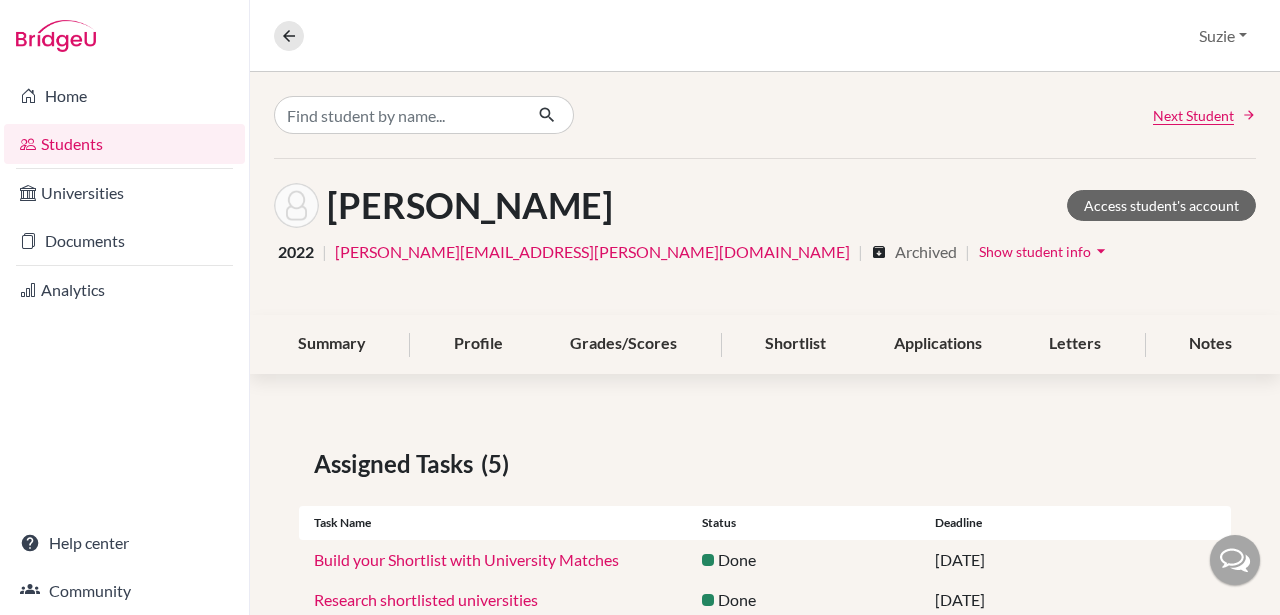 click on "Assigned Tasks (5) Task name Status Deadline Build your Shortlist with University Matches Done 14 April 2021 Research shortlisted universities Done 03 September 2021 Update Information Done 03 September 2021 Complete the Strategy Advisor Done 03 September 2021 Draft your Personal Statement/Common App essay Done 06 September 2021 Assessments This student hasn't had any assessments assigned yet" 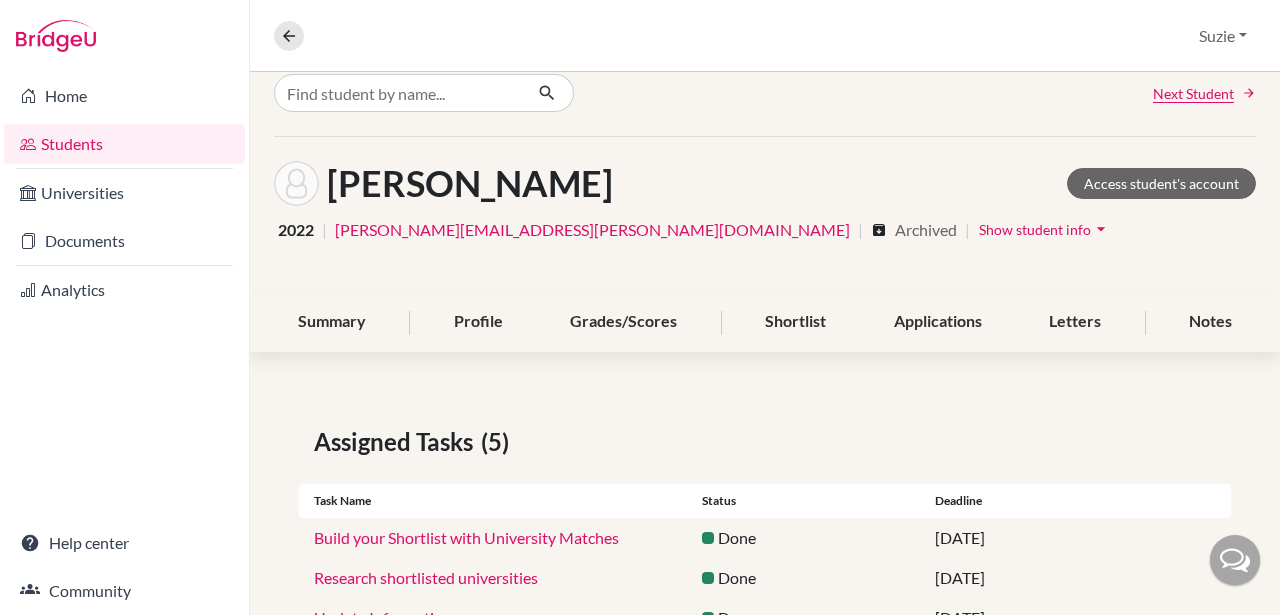 scroll, scrollTop: 0, scrollLeft: 0, axis: both 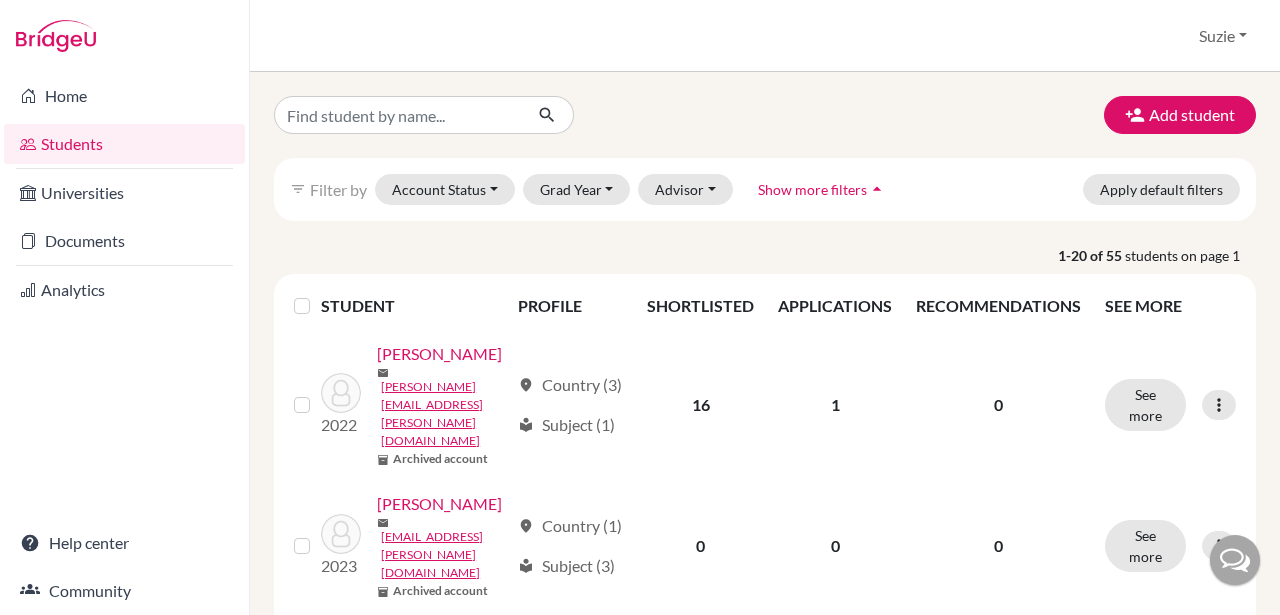click on "1-20 of 55  students on page 1" at bounding box center (765, 255) 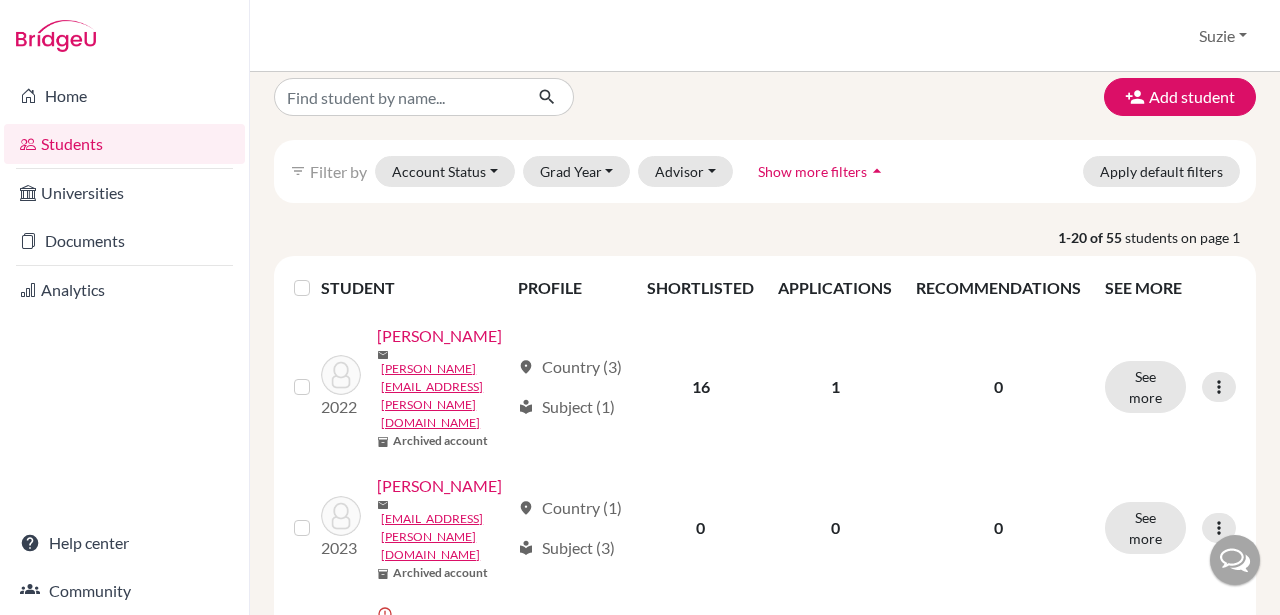 scroll, scrollTop: 0, scrollLeft: 0, axis: both 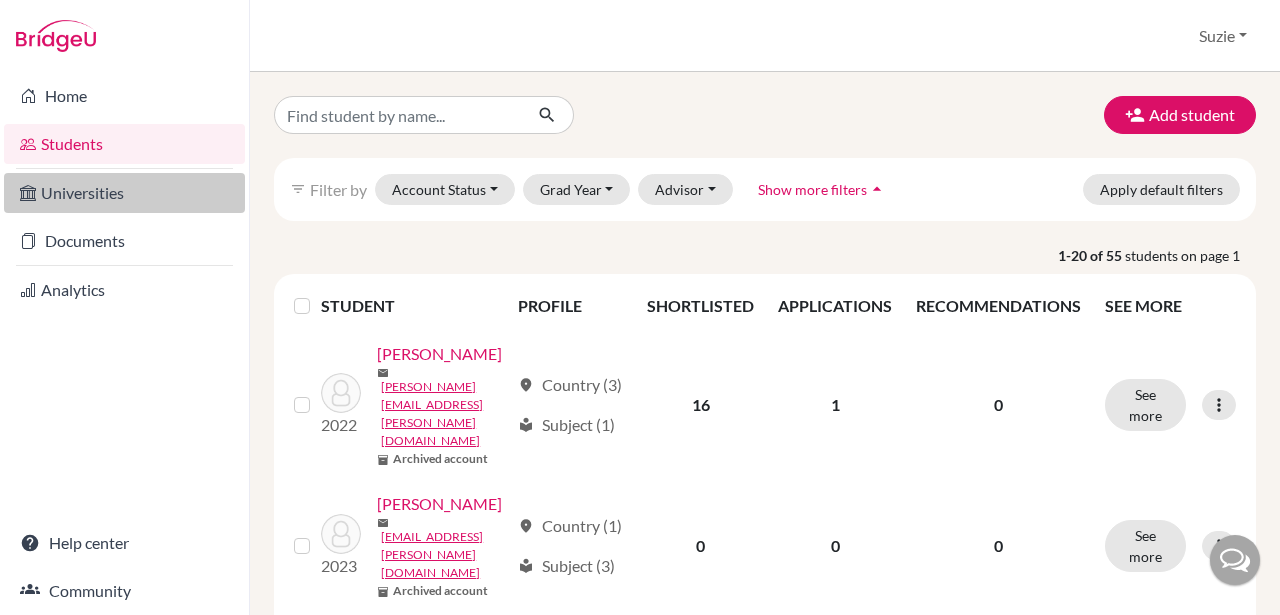click on "Universities" at bounding box center (124, 193) 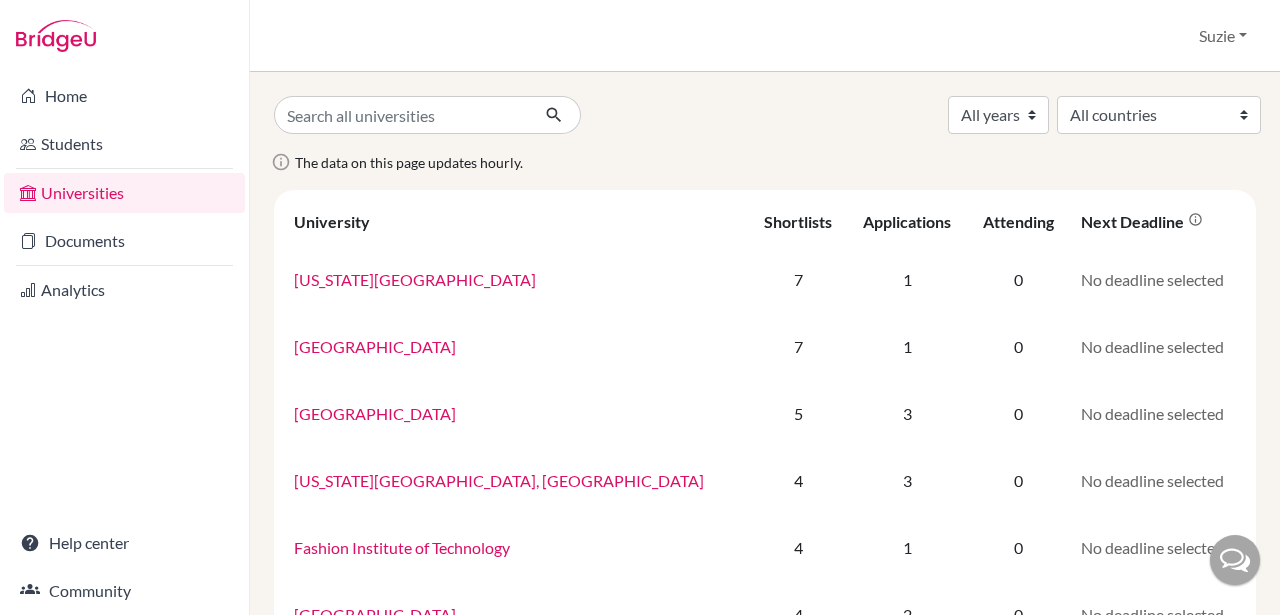 scroll, scrollTop: 0, scrollLeft: 0, axis: both 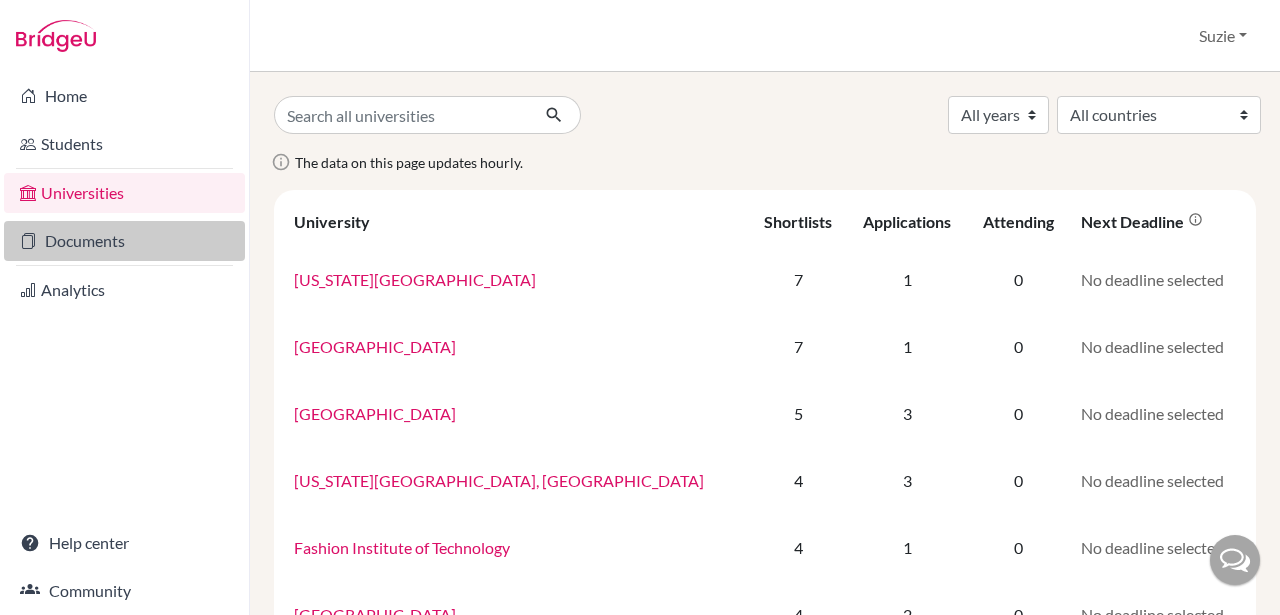 click on "Documents" at bounding box center (124, 241) 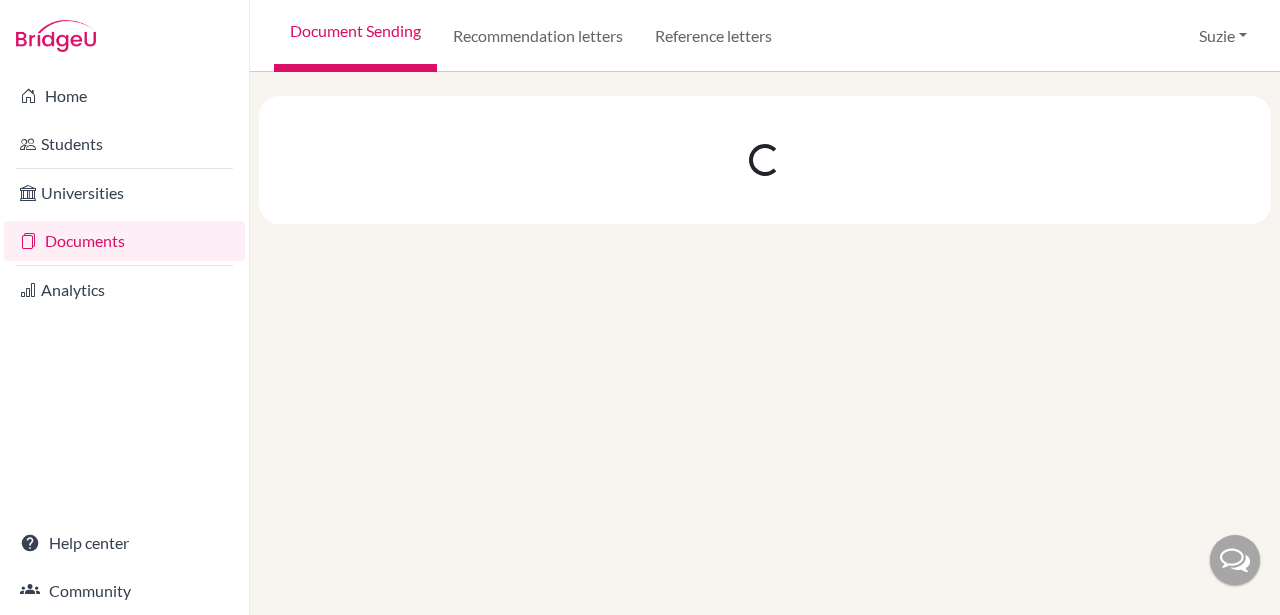 scroll, scrollTop: 0, scrollLeft: 0, axis: both 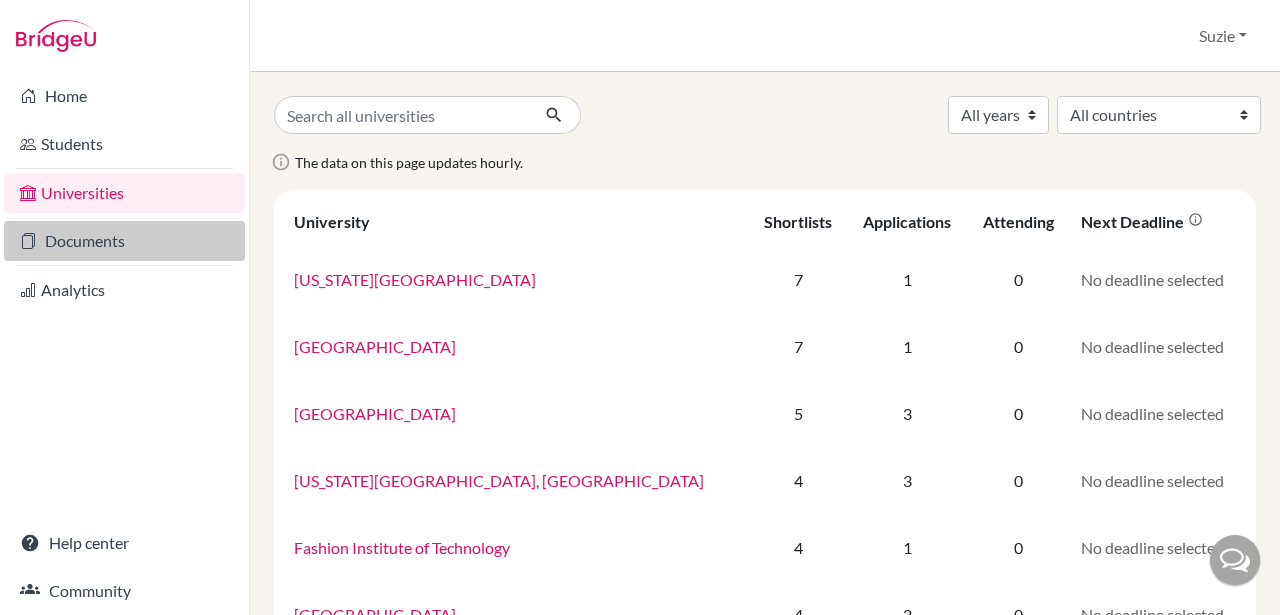 click on "Documents" at bounding box center (124, 241) 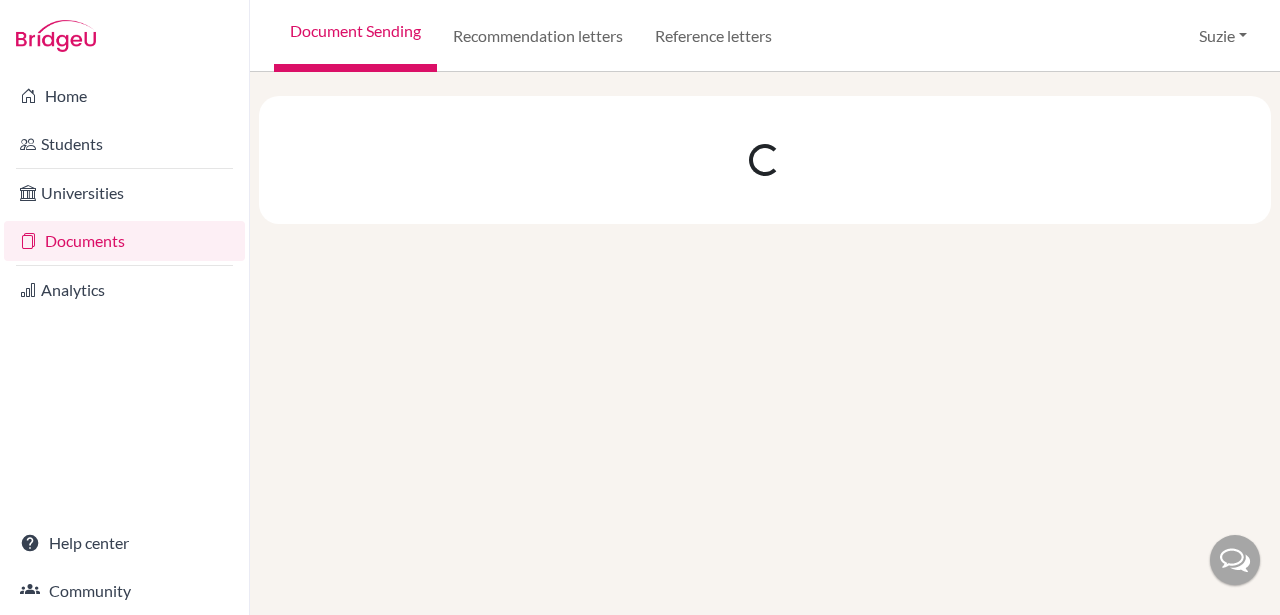 scroll, scrollTop: 0, scrollLeft: 0, axis: both 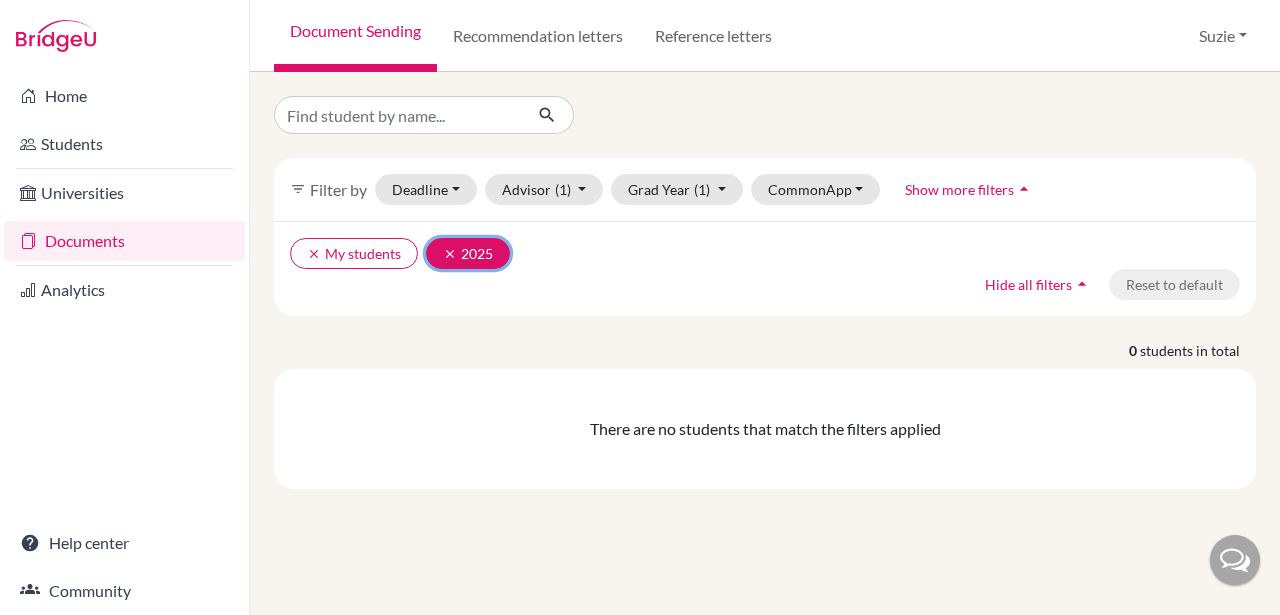 click on "clear" at bounding box center [450, 254] 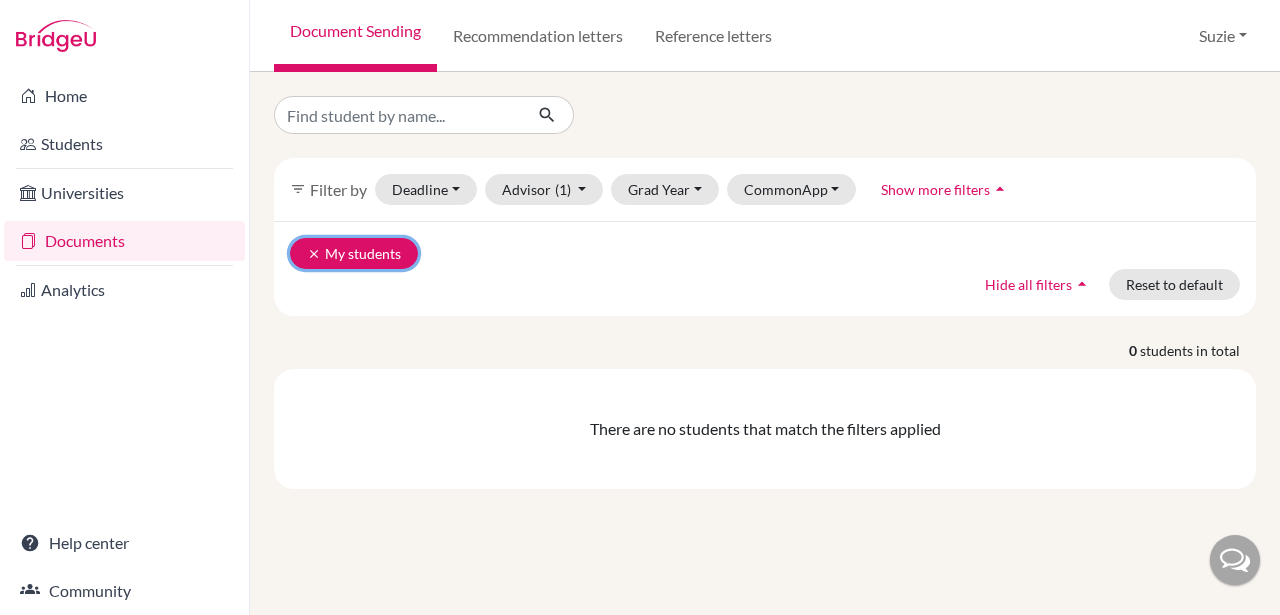 click on "clear My students" at bounding box center [354, 253] 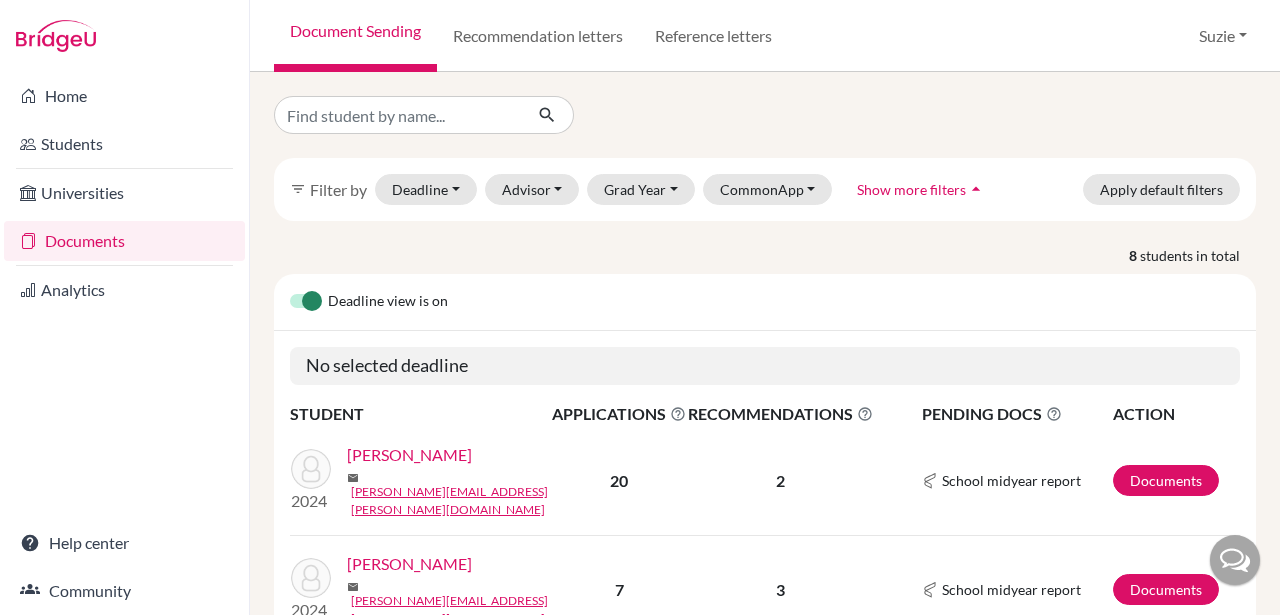 click at bounding box center (765, 115) 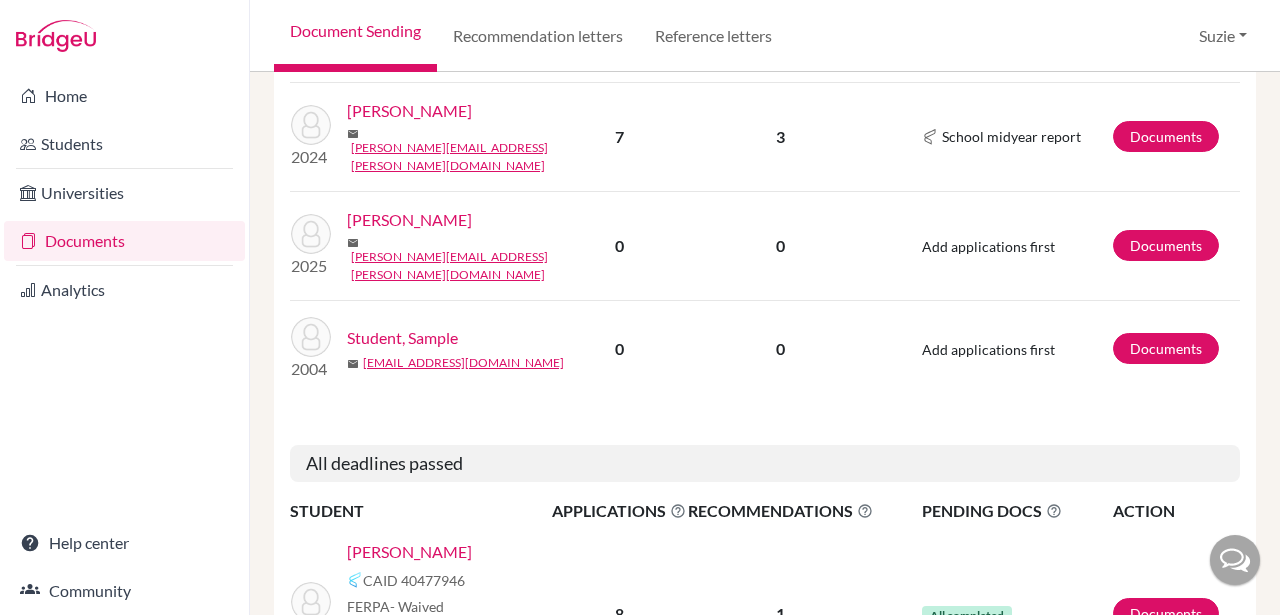 scroll, scrollTop: 413, scrollLeft: 0, axis: vertical 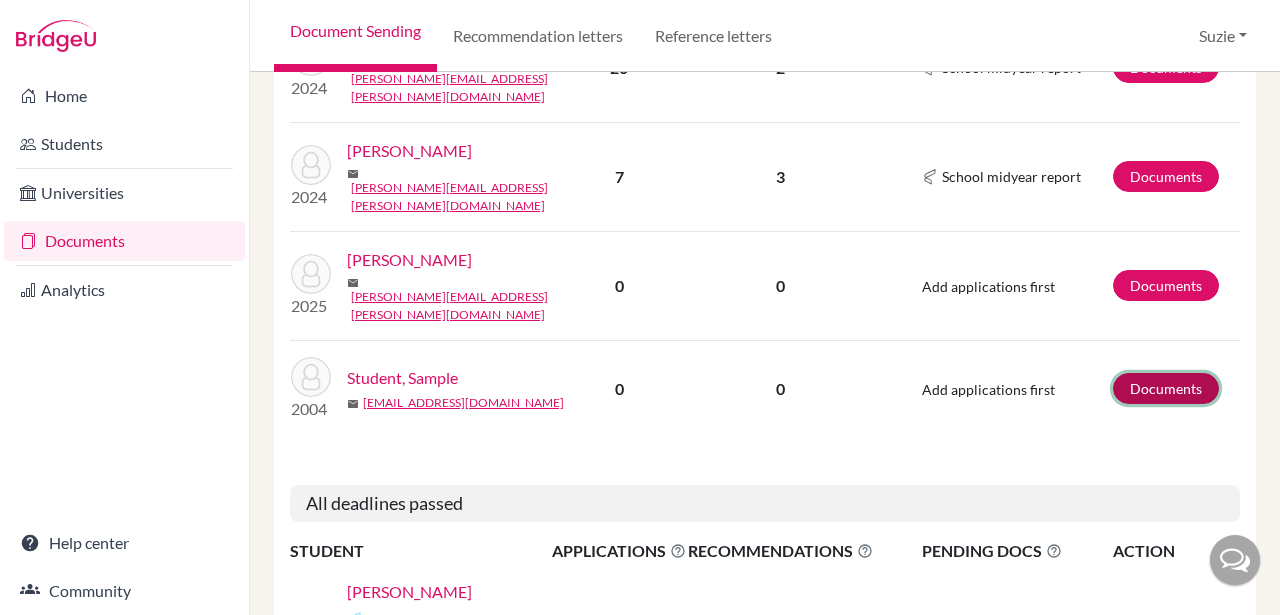 click on "Documents" at bounding box center [1166, 388] 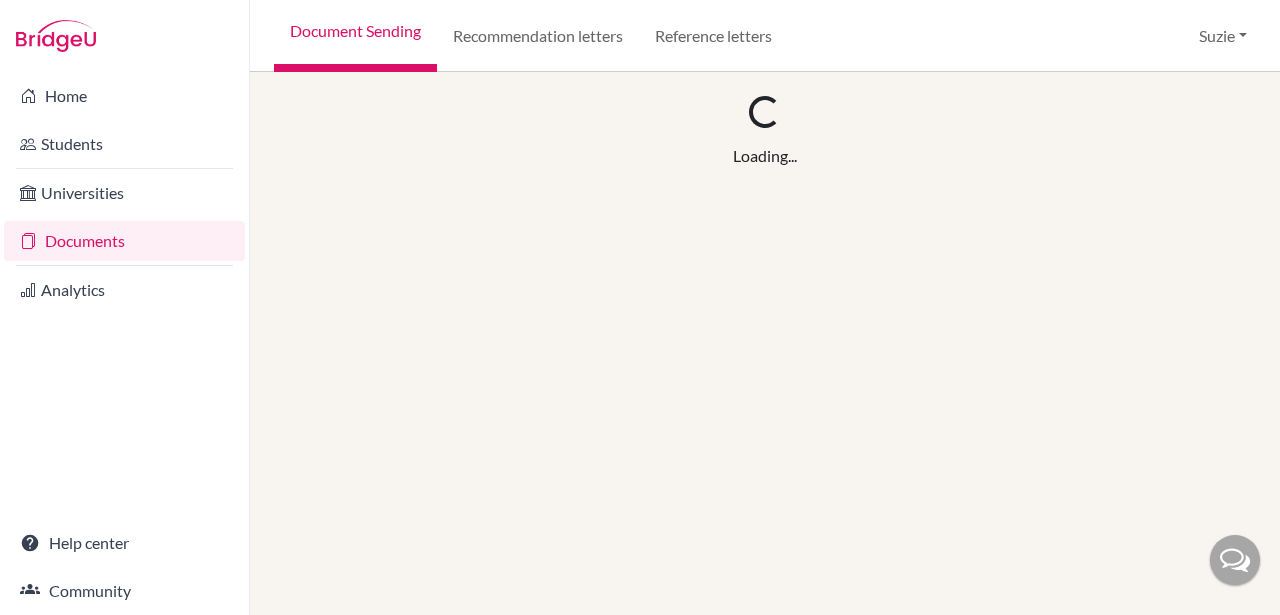 scroll, scrollTop: 0, scrollLeft: 0, axis: both 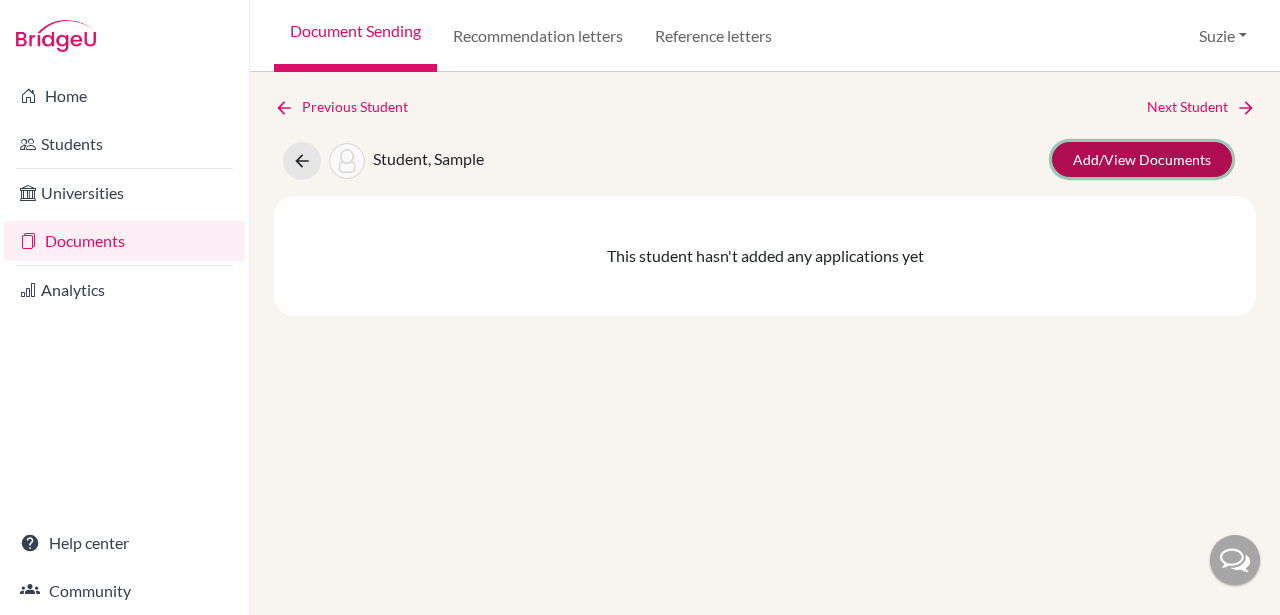click on "Add/View Documents" at bounding box center (1142, 159) 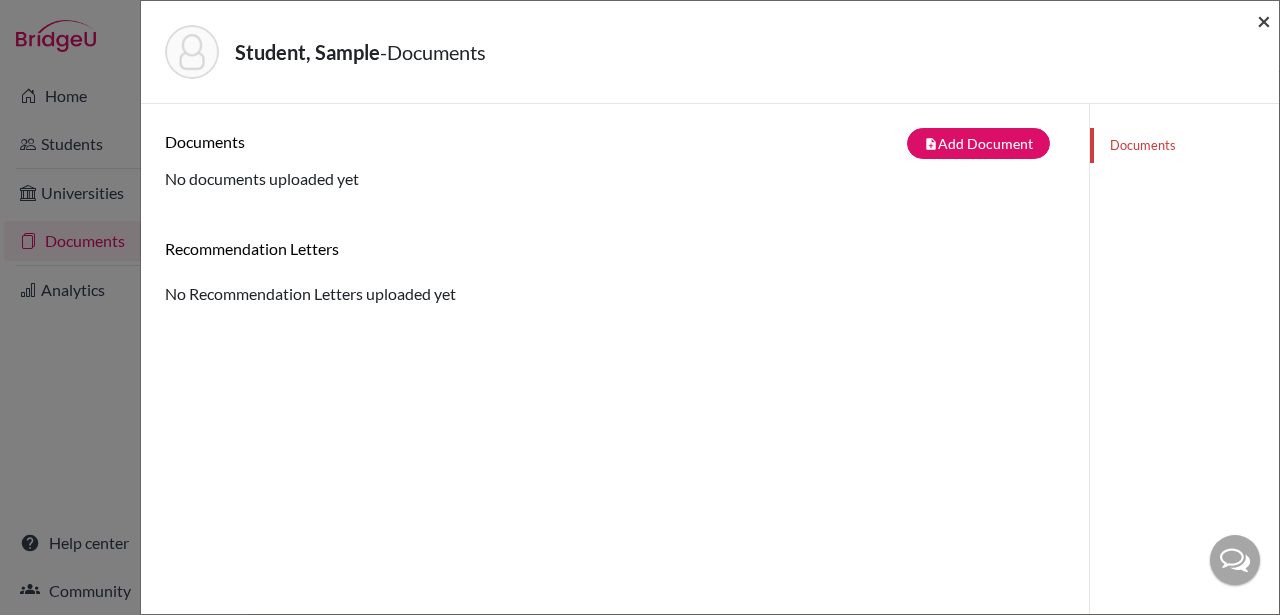 click on "×" at bounding box center (1264, 20) 